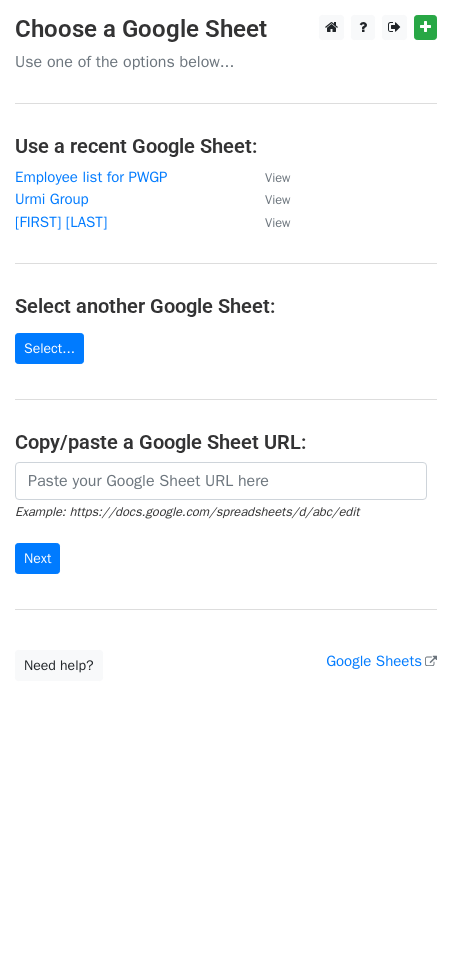 scroll, scrollTop: 0, scrollLeft: 0, axis: both 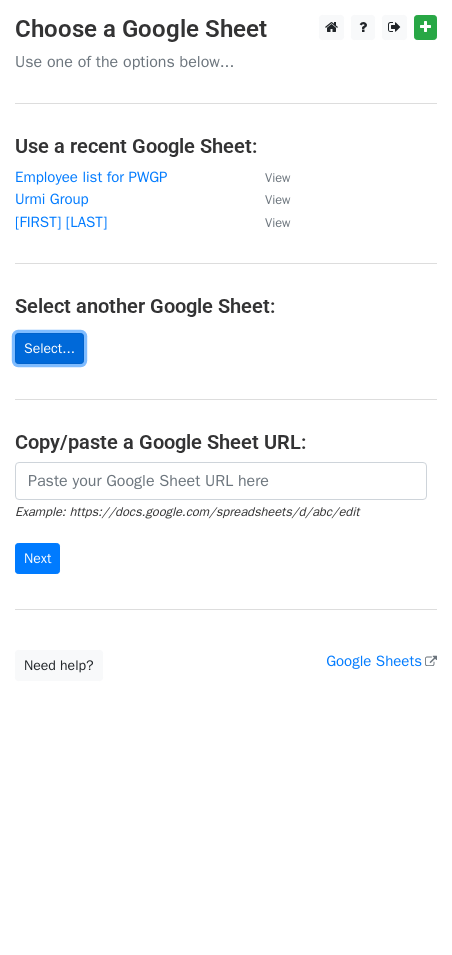 click on "Select..." at bounding box center (49, 348) 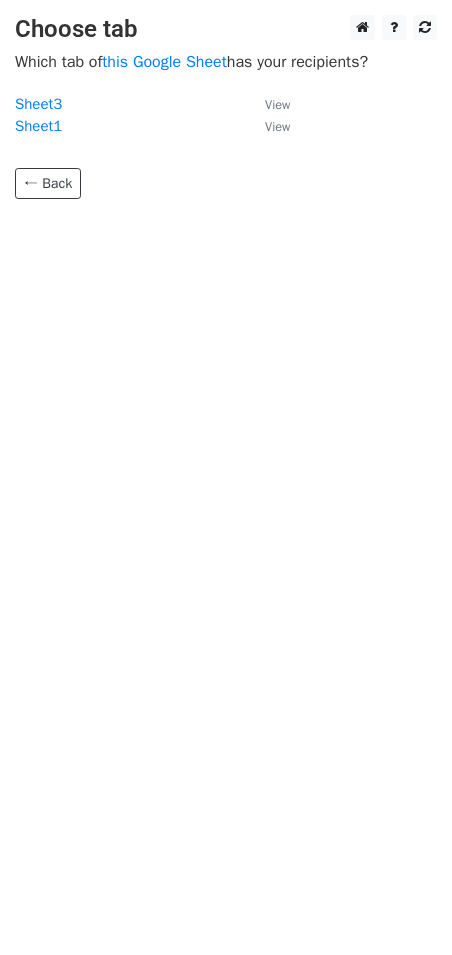 scroll, scrollTop: 0, scrollLeft: 0, axis: both 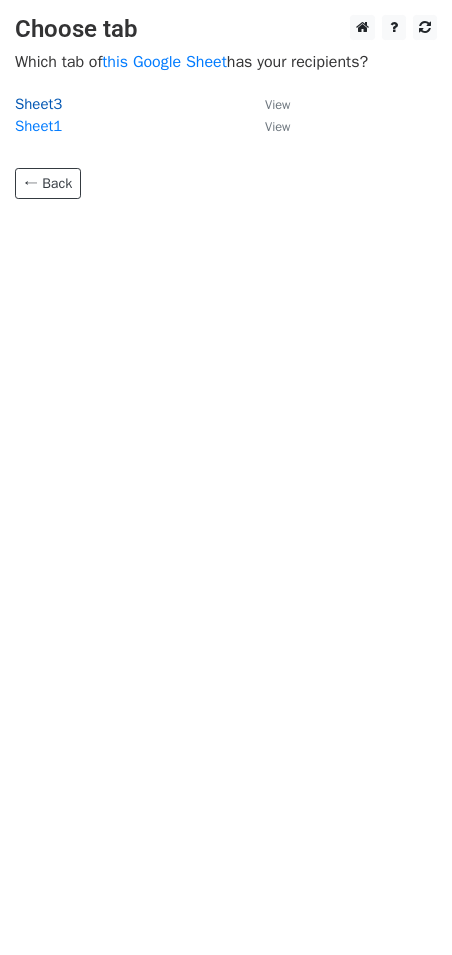 click on "Sheet3" at bounding box center [38, 104] 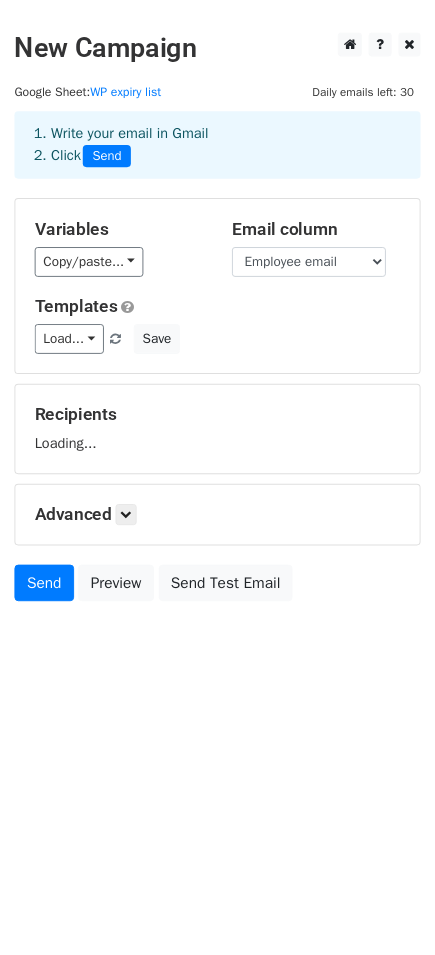 scroll, scrollTop: 0, scrollLeft: 0, axis: both 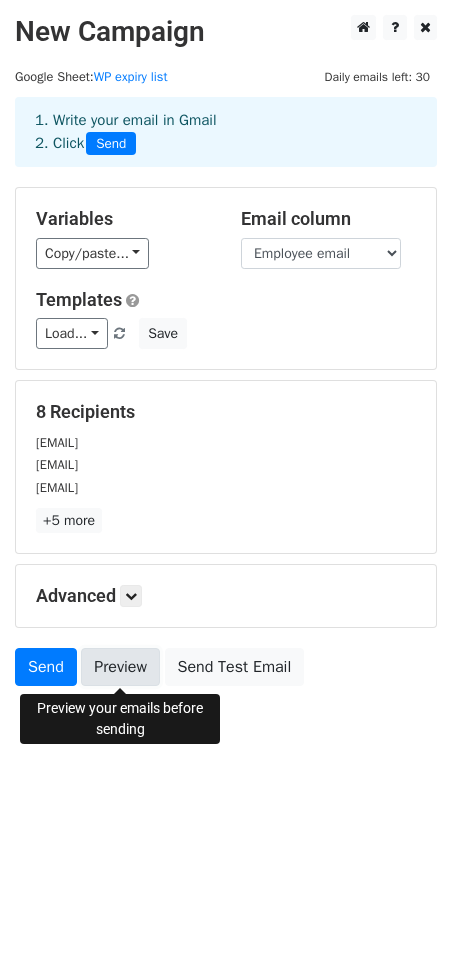 click on "Preview" at bounding box center (120, 667) 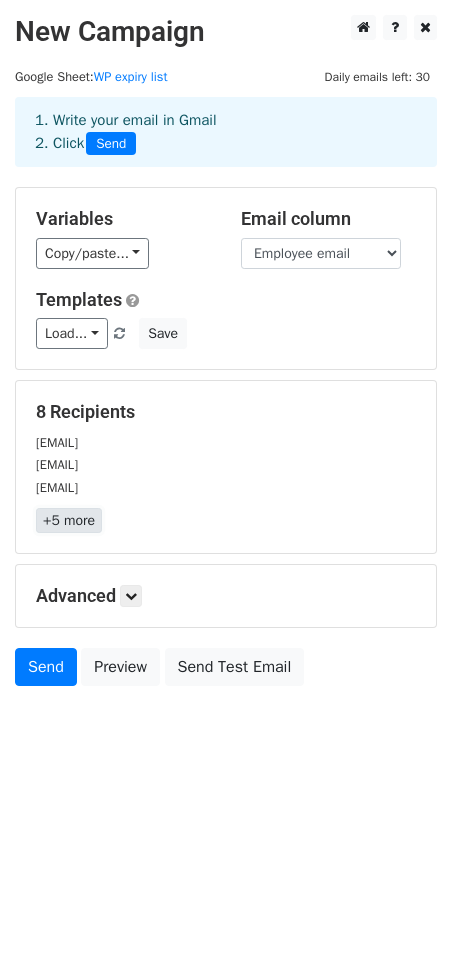 click on "+5 more" at bounding box center (69, 520) 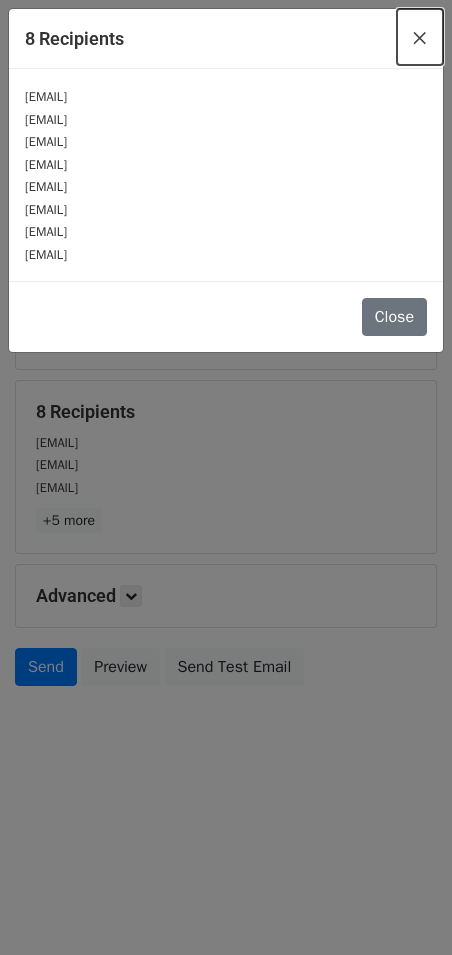 click on "×" at bounding box center (420, 37) 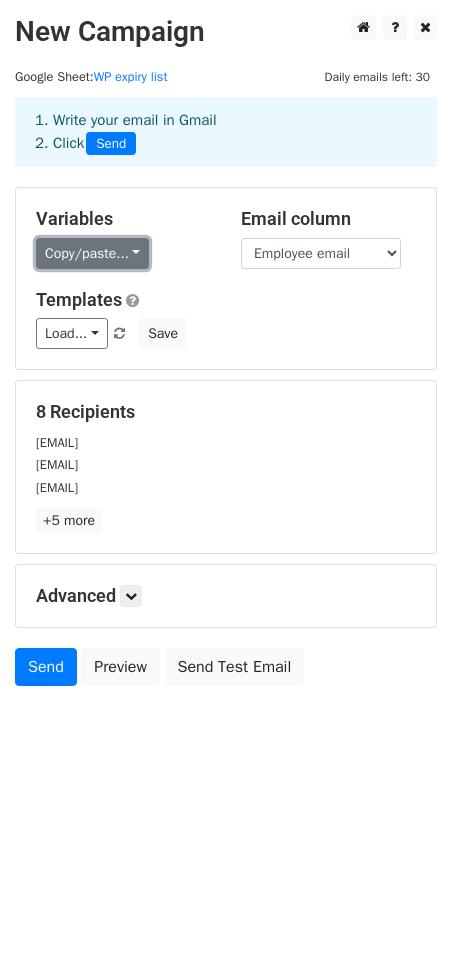 click on "Copy/paste..." at bounding box center [92, 253] 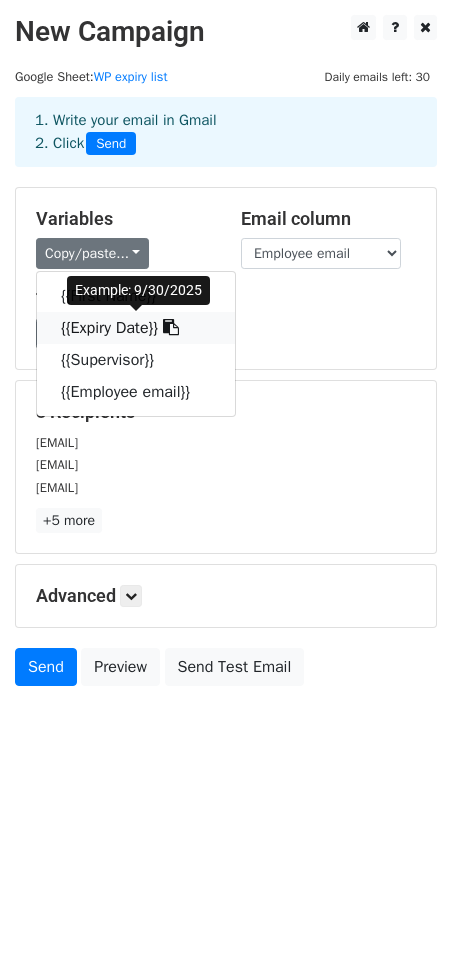 click on "{{Expiry Date}}" at bounding box center (136, 328) 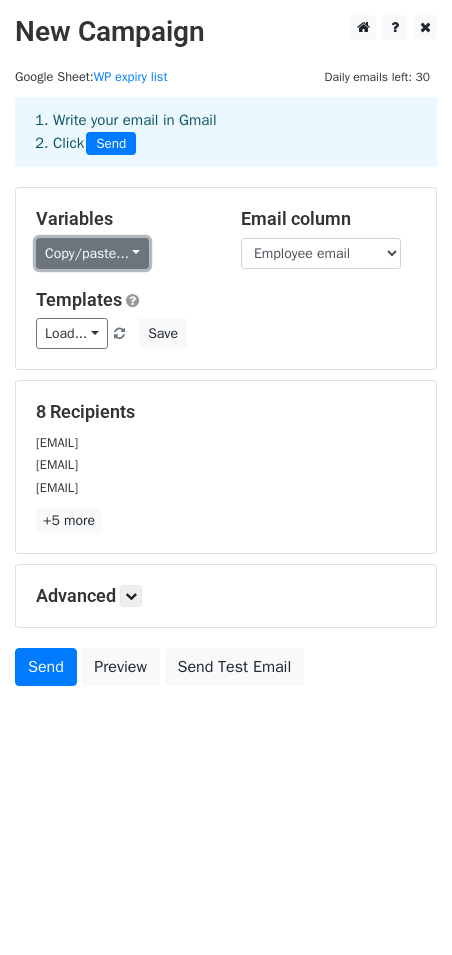 click on "Copy/paste..." at bounding box center (92, 253) 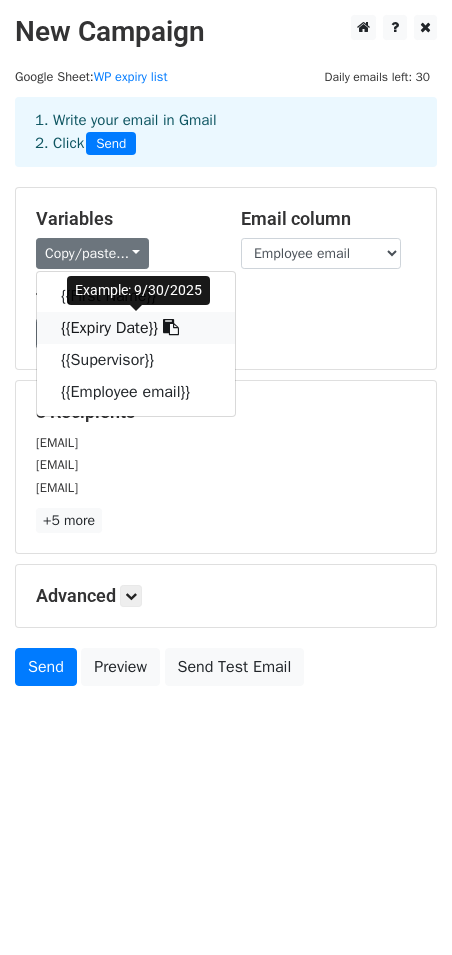 click on "{{Expiry Date}}" at bounding box center [136, 328] 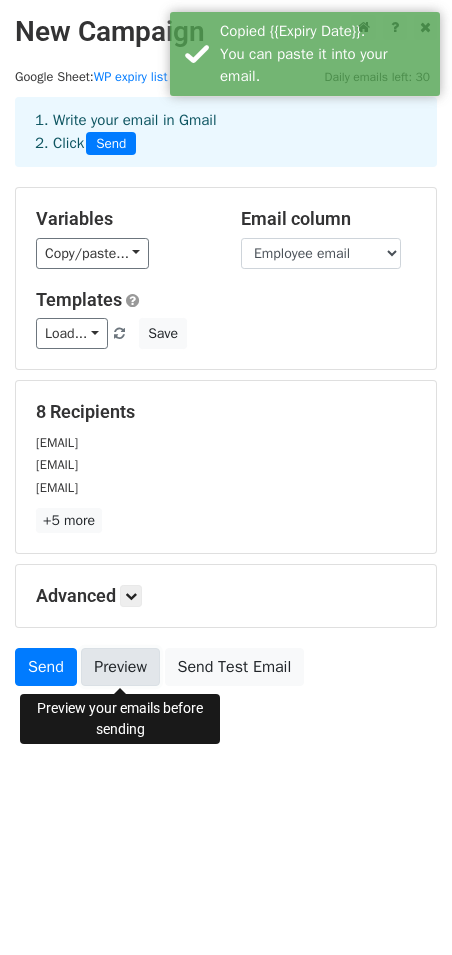 click on "Preview" at bounding box center [120, 667] 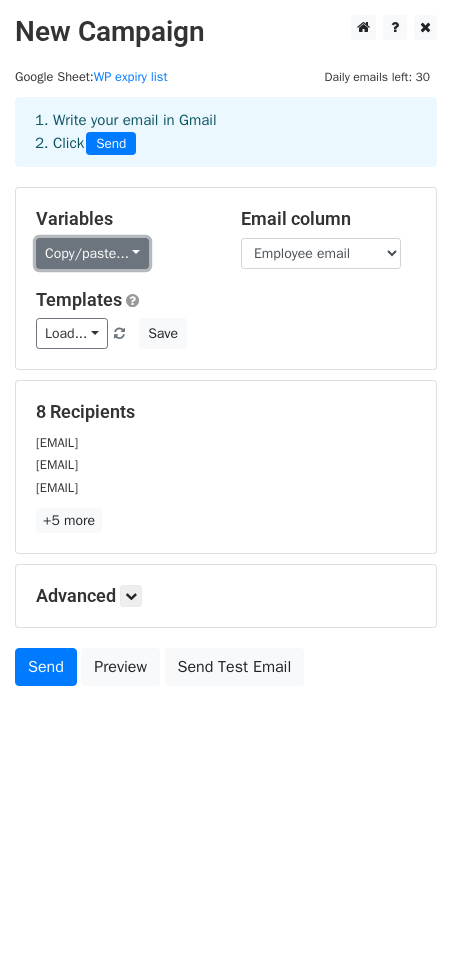 click on "Copy/paste..." at bounding box center [92, 253] 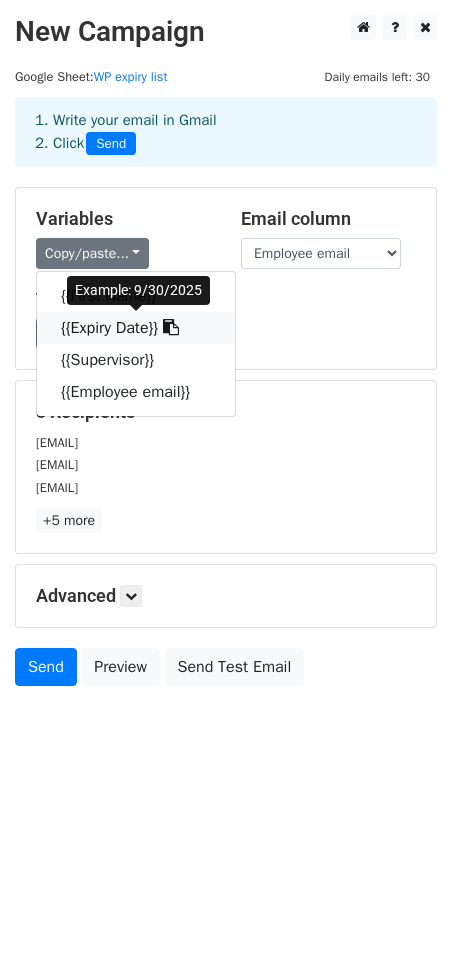 click on "{{Expiry Date}}" at bounding box center (136, 328) 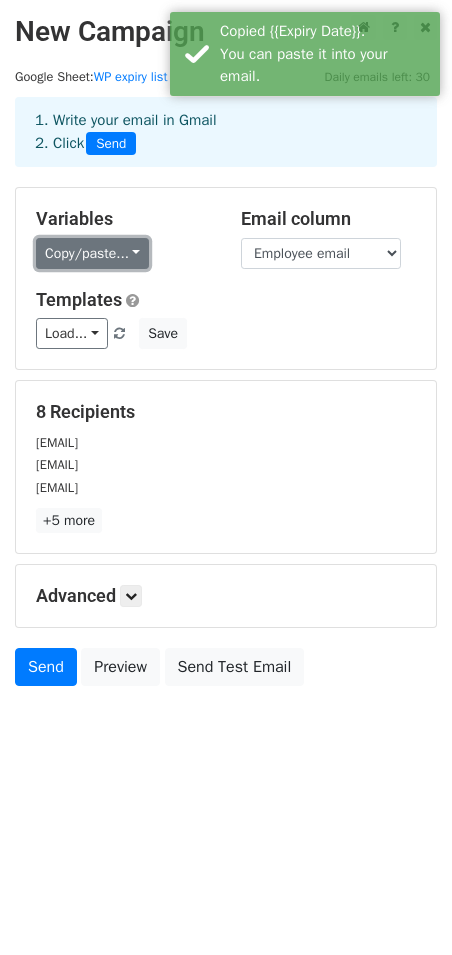 click on "Copy/paste..." at bounding box center (92, 253) 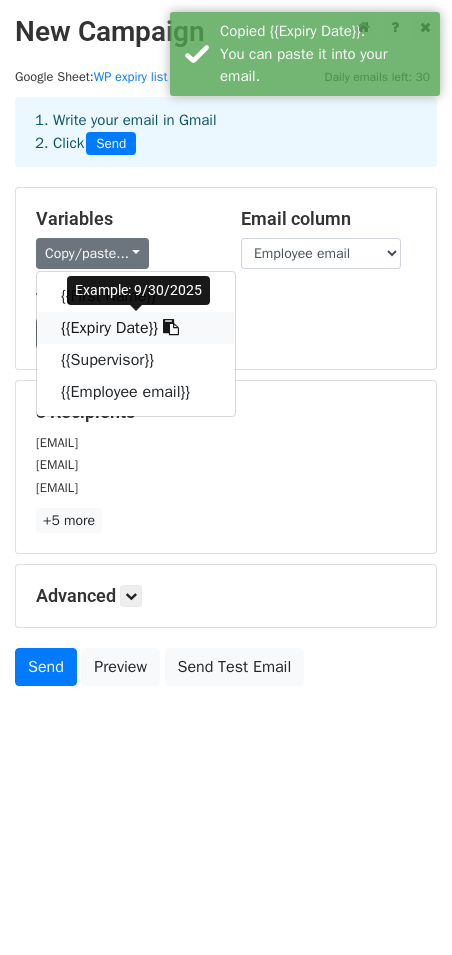 click at bounding box center (171, 327) 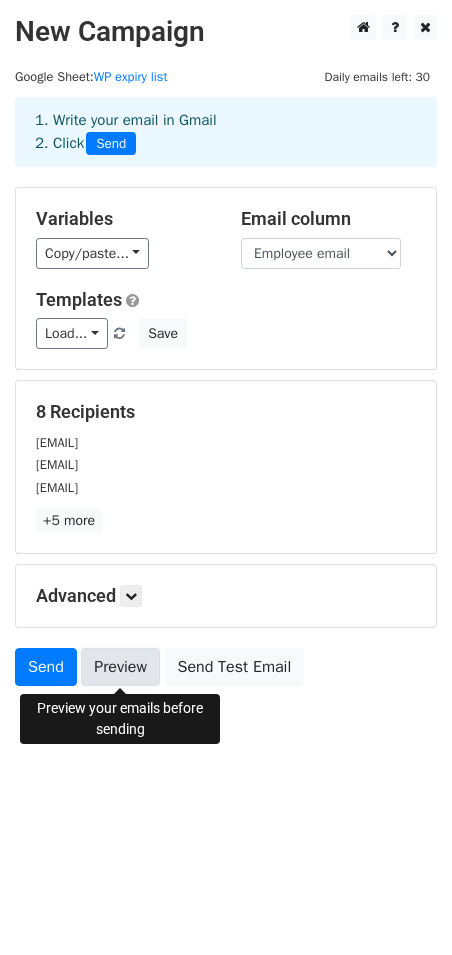 click on "Preview" at bounding box center [120, 667] 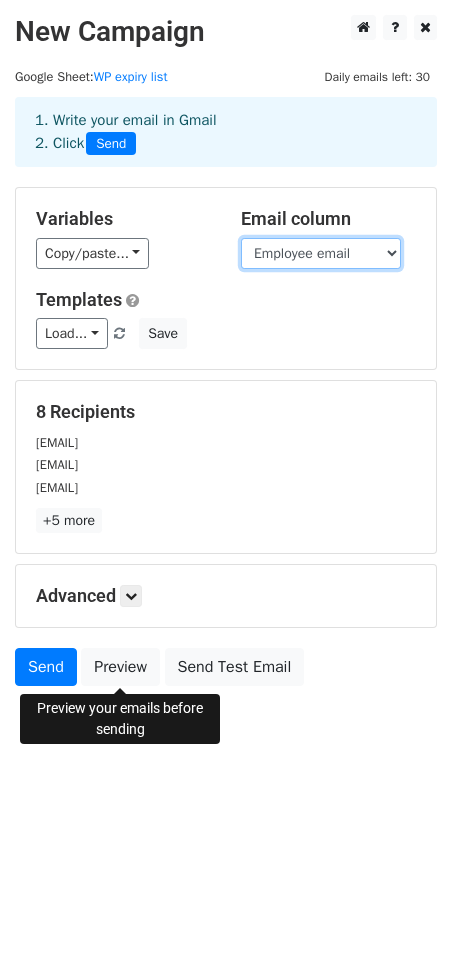 click on "First Name
Expiry Date
Supervisor
Employee email" at bounding box center (321, 253) 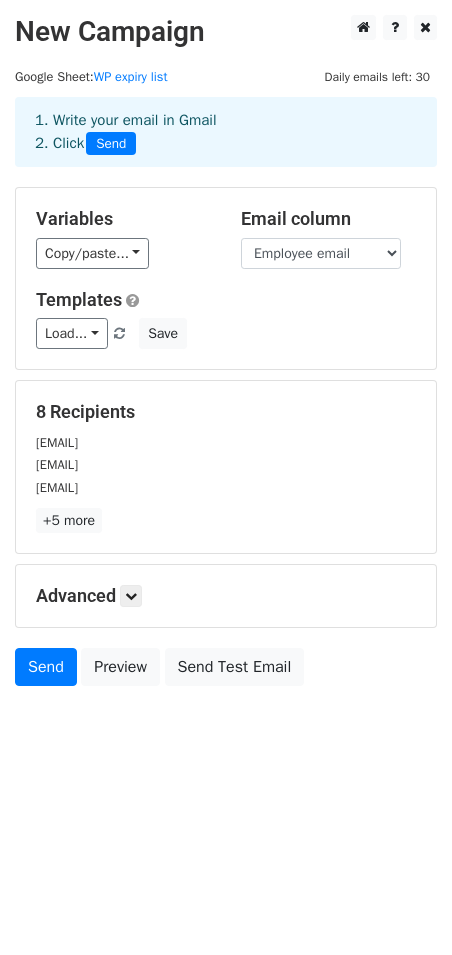 click on "Variables
Copy/paste...
{{First Name}}
{{Expiry Date}}
{{Supervisor}}
{{Employee email}}
Email column
First Name
Expiry Date
Supervisor
Employee email
Templates
Load...
No templates saved
Save" at bounding box center (226, 278) 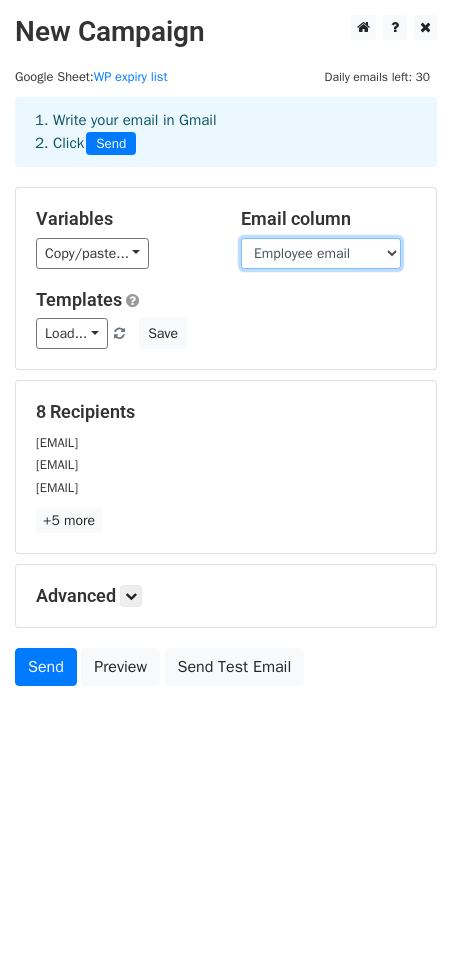 click on "First Name
Expiry Date
Supervisor
Employee email" at bounding box center [321, 253] 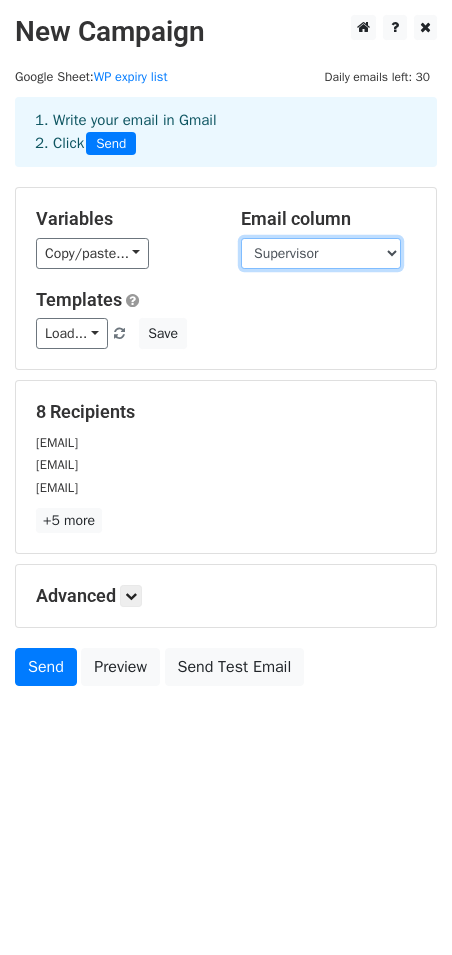 click on "First Name
Expiry Date
Supervisor
Employee email" at bounding box center (321, 253) 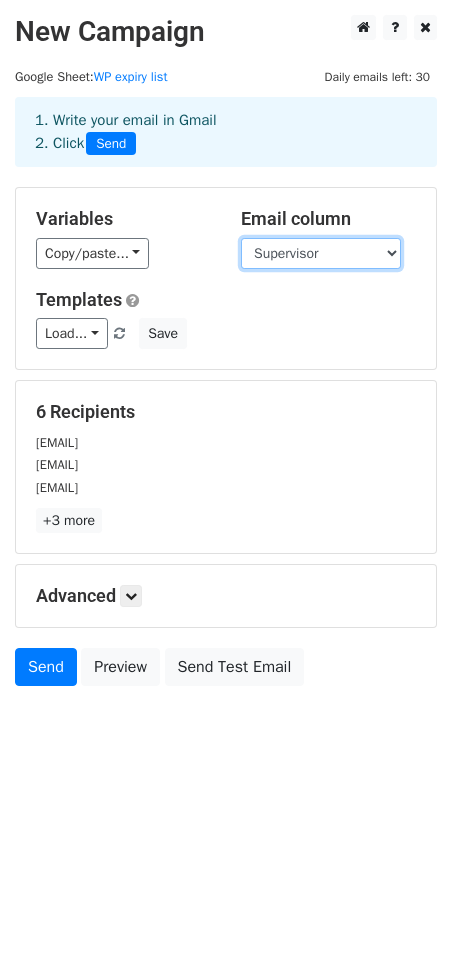 click on "First Name
Expiry Date
Supervisor
Employee email" at bounding box center (321, 253) 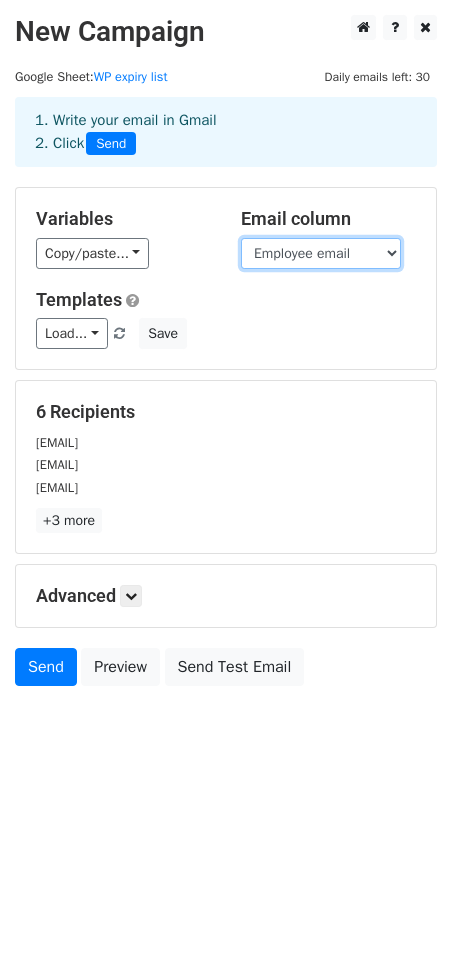 click on "First Name
Expiry Date
Supervisor
Employee email" at bounding box center (321, 253) 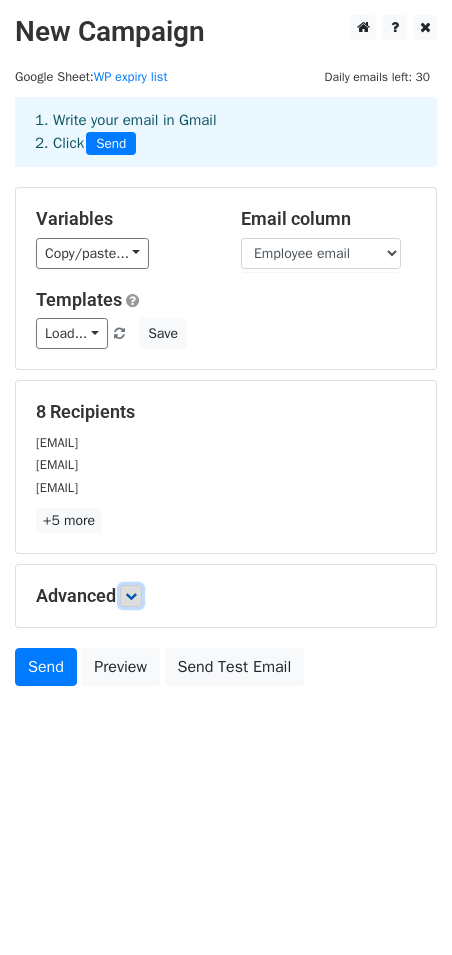 click at bounding box center [131, 596] 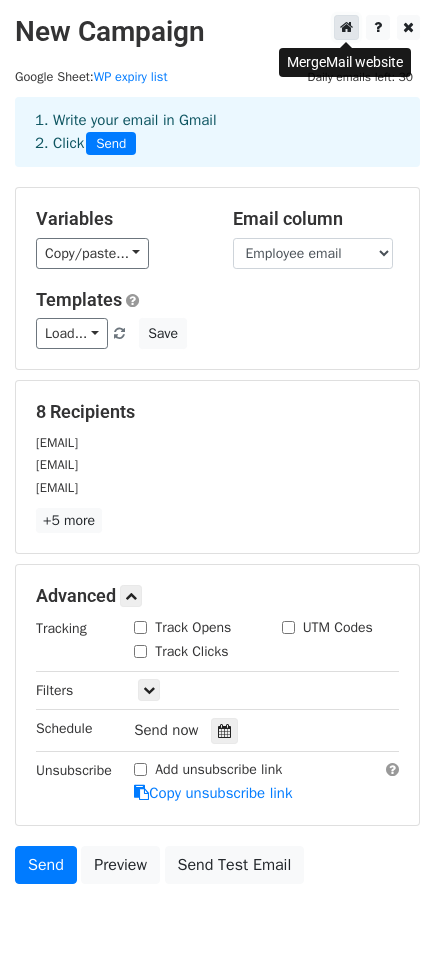 click at bounding box center [346, 27] 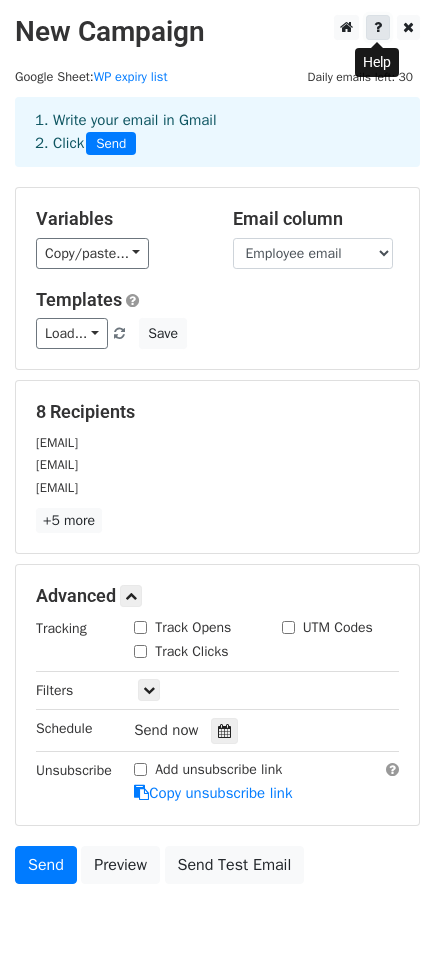 click at bounding box center [378, 27] 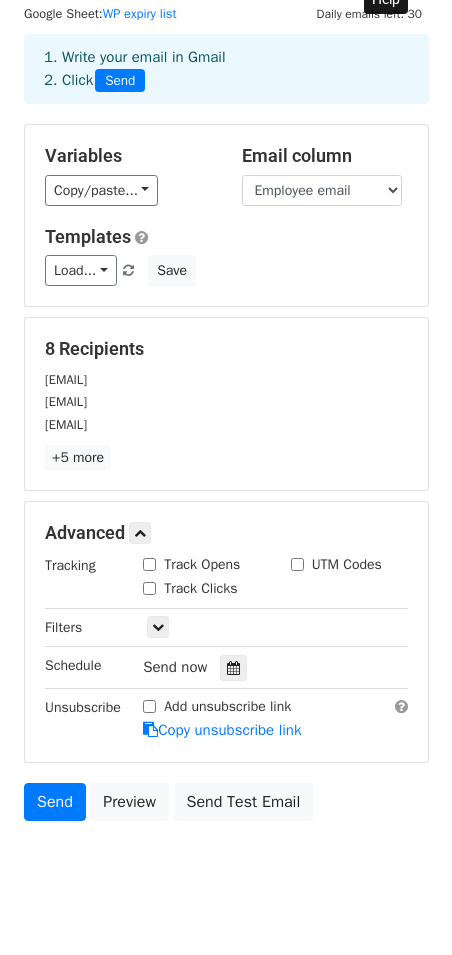 scroll, scrollTop: 0, scrollLeft: 0, axis: both 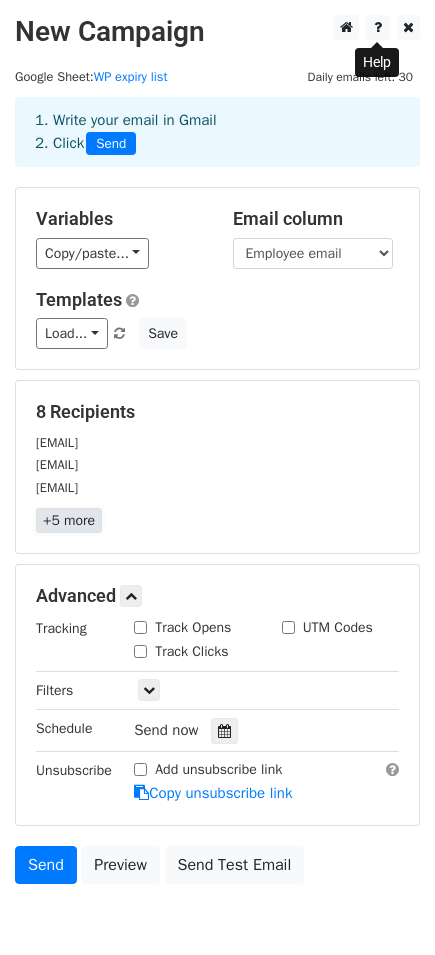 click on "+5 more" at bounding box center [69, 520] 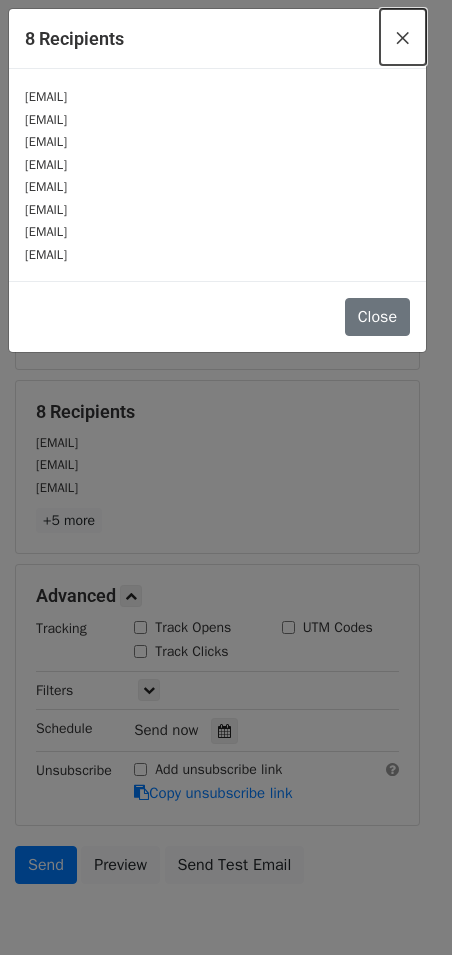 click on "×" at bounding box center [403, 37] 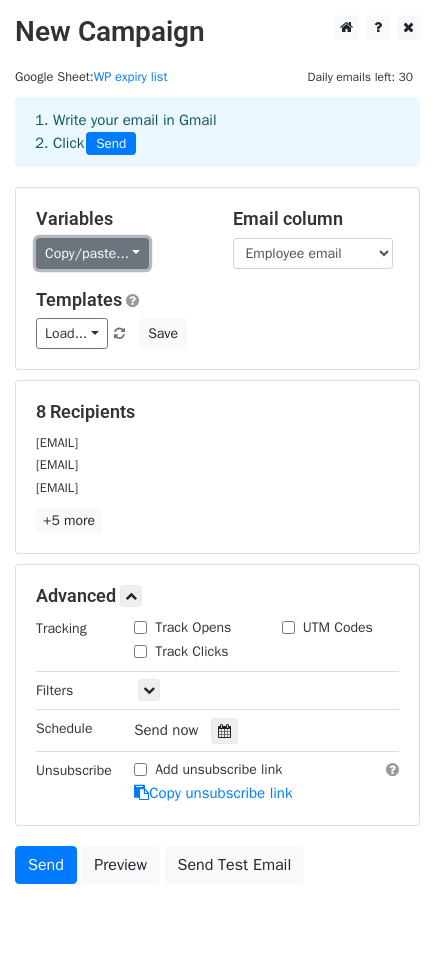 click on "Copy/paste..." at bounding box center (92, 253) 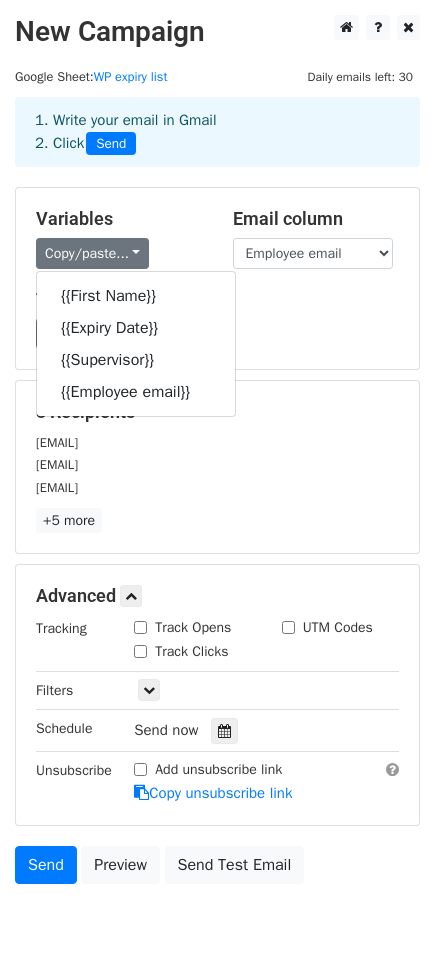 click on "Variables
Copy/paste...
{{First Name}}
{{Expiry Date}}
{{Supervisor}}
{{Employee email}}
Email column
First Name
Expiry Date
Supervisor
Employee email
Templates
Load...
No templates saved
Save" at bounding box center [217, 278] 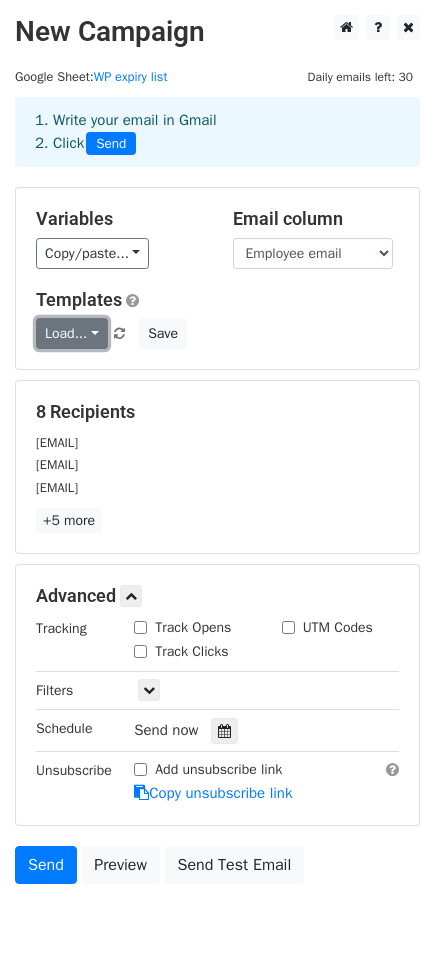 click on "Load..." at bounding box center (72, 333) 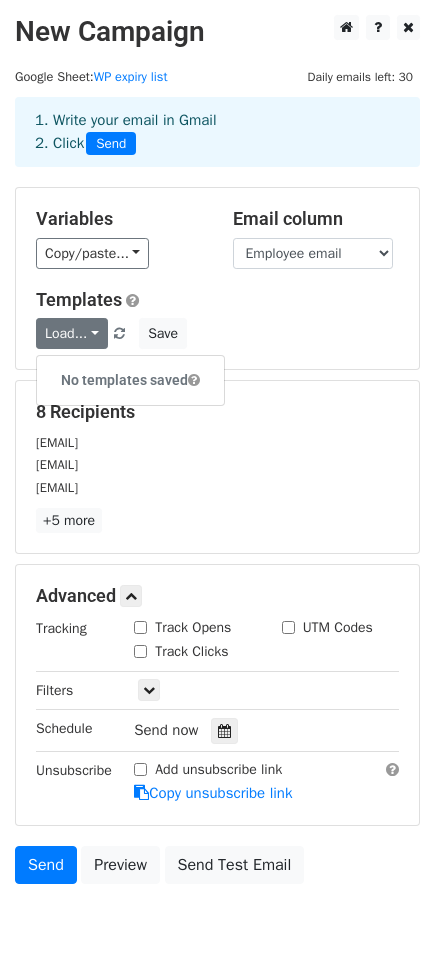 click on "Load...
No templates saved
Save" at bounding box center [217, 333] 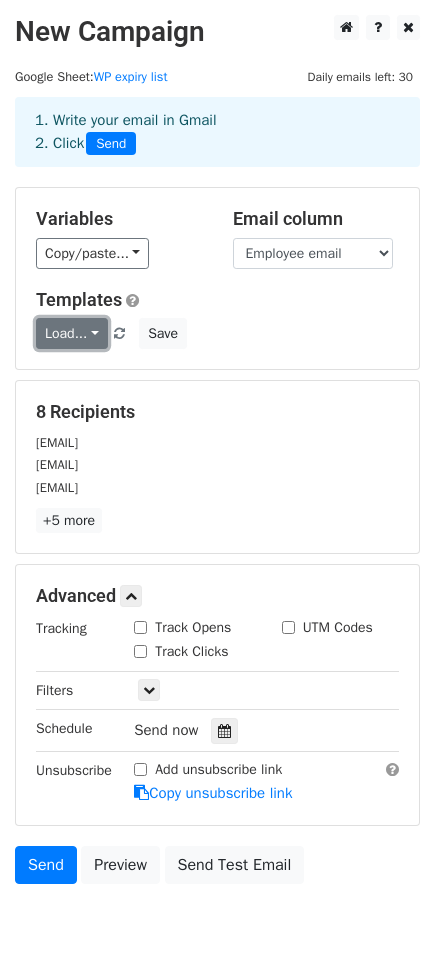 click on "Load..." at bounding box center [72, 333] 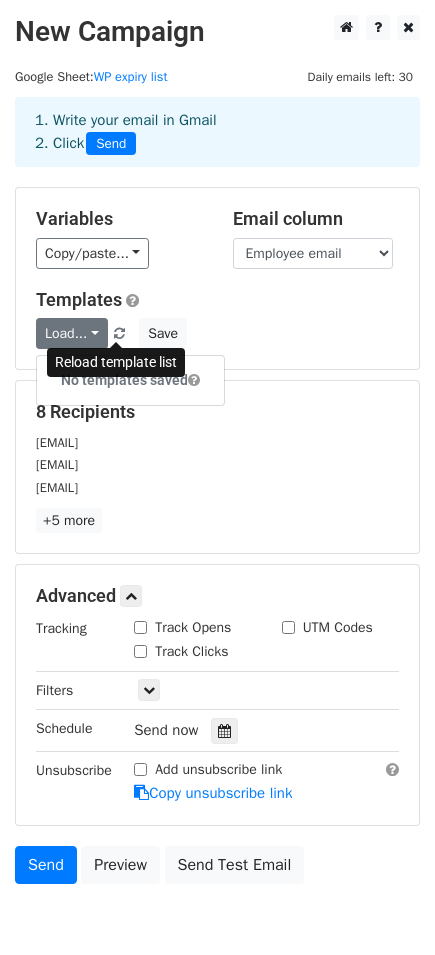 click at bounding box center [119, 334] 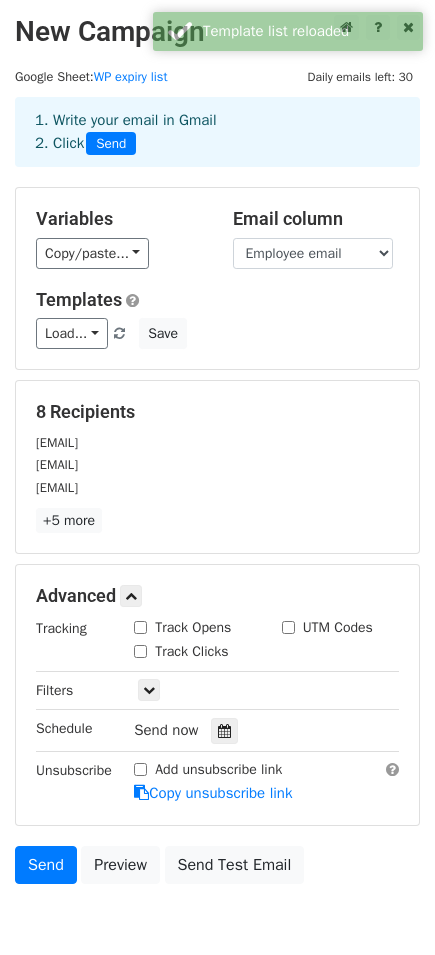 click on "Load...
No templates saved
Save" at bounding box center (217, 333) 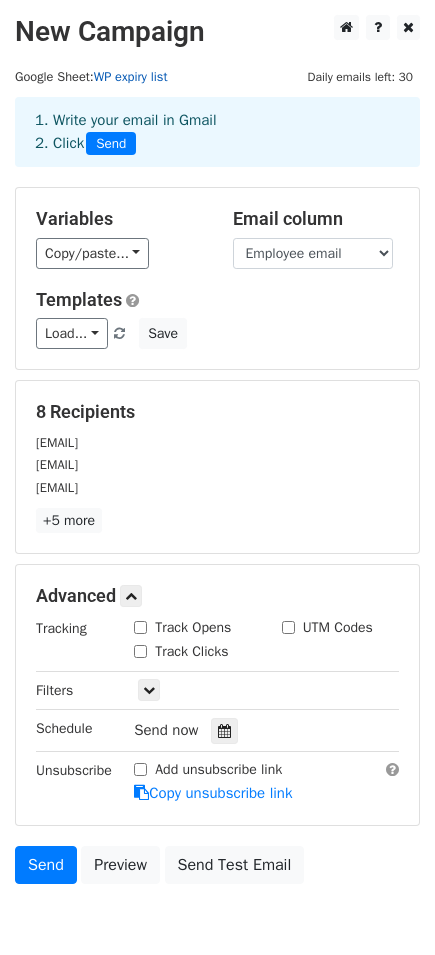 click on "WP expiry list" at bounding box center [131, 77] 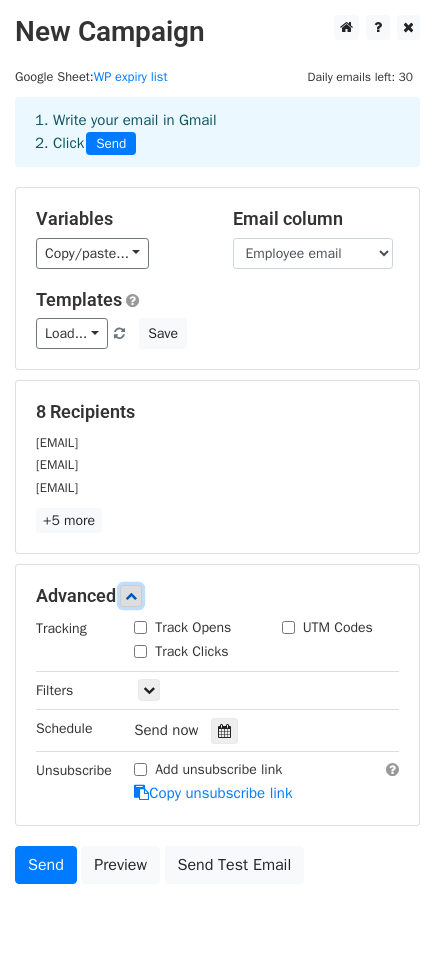 click at bounding box center (131, 596) 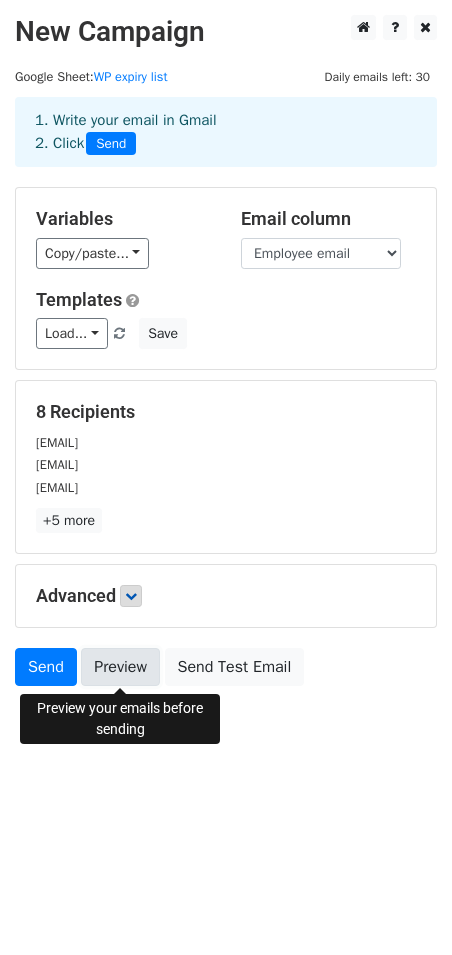 click on "Preview" at bounding box center [120, 667] 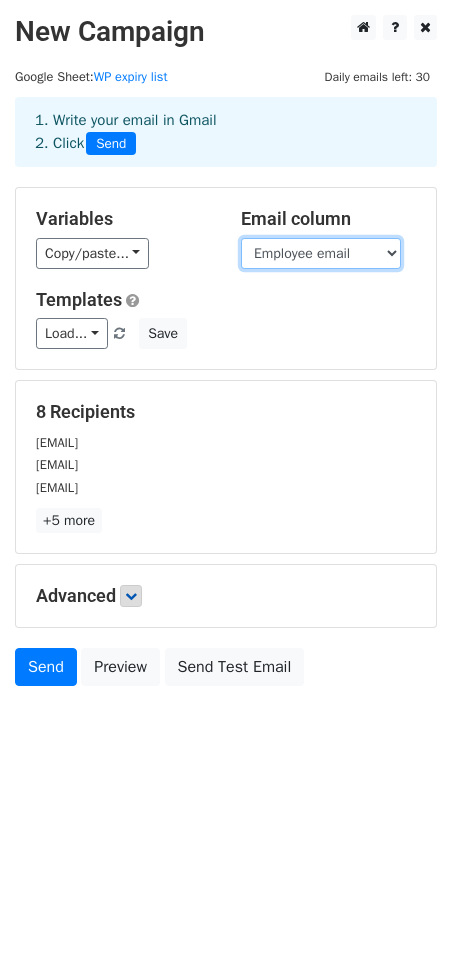 click on "First Name
Expiry Date
Supervisor
Employee email" at bounding box center (321, 253) 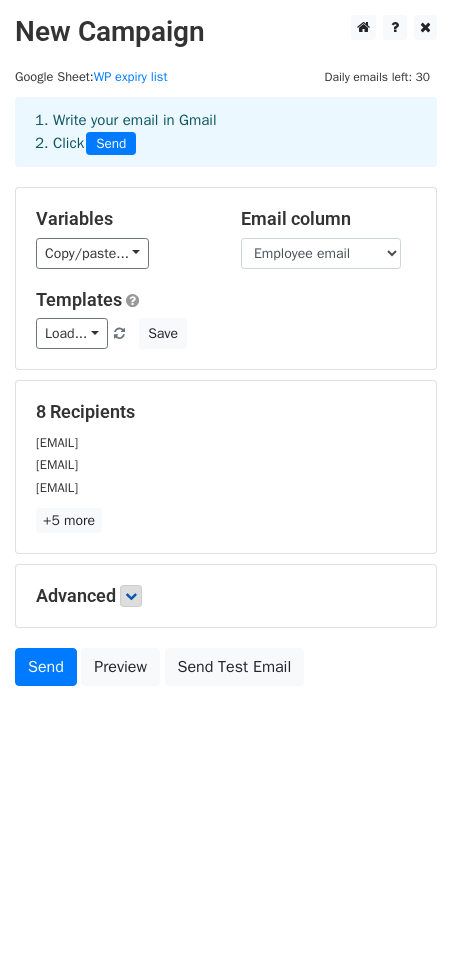 click on "Variables
Copy/paste...
{{First Name}}
{{Expiry Date}}
{{Supervisor}}
{{Employee email}}
Email column
First Name
Expiry Date
Supervisor
Employee email
Templates
Load...
No templates saved
Save" at bounding box center [226, 278] 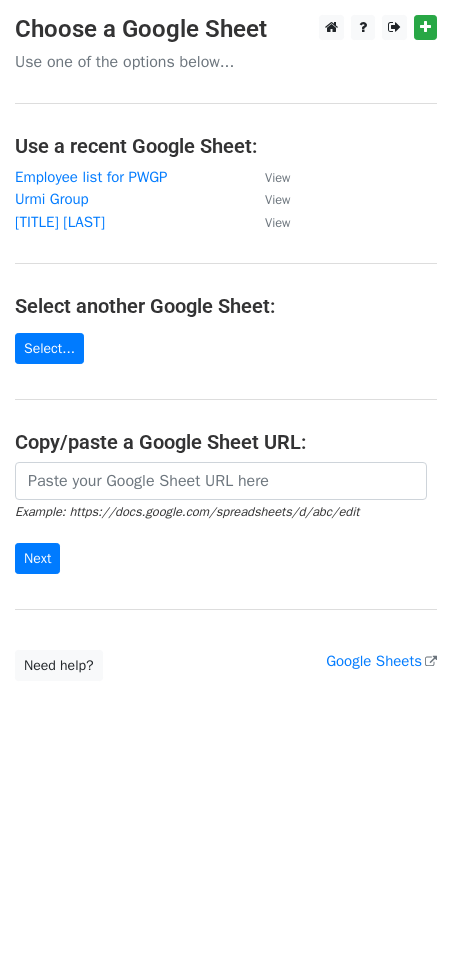 scroll, scrollTop: 0, scrollLeft: 0, axis: both 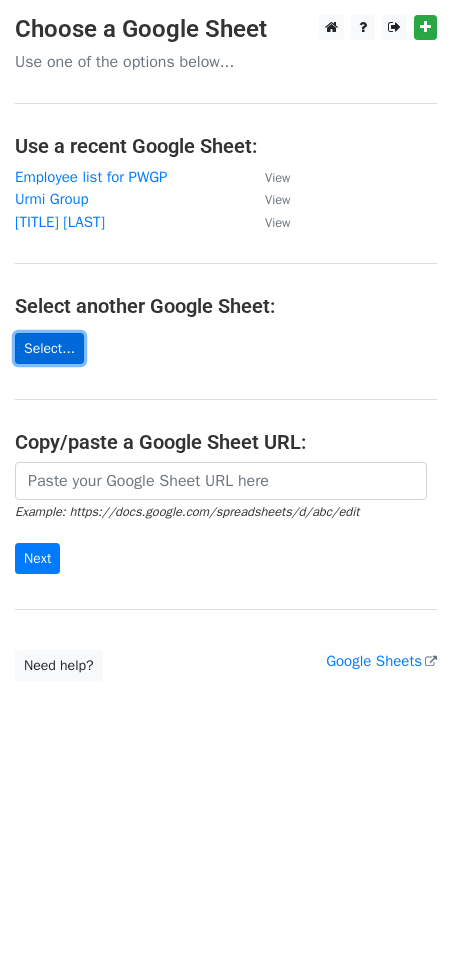 click on "Select..." at bounding box center [49, 348] 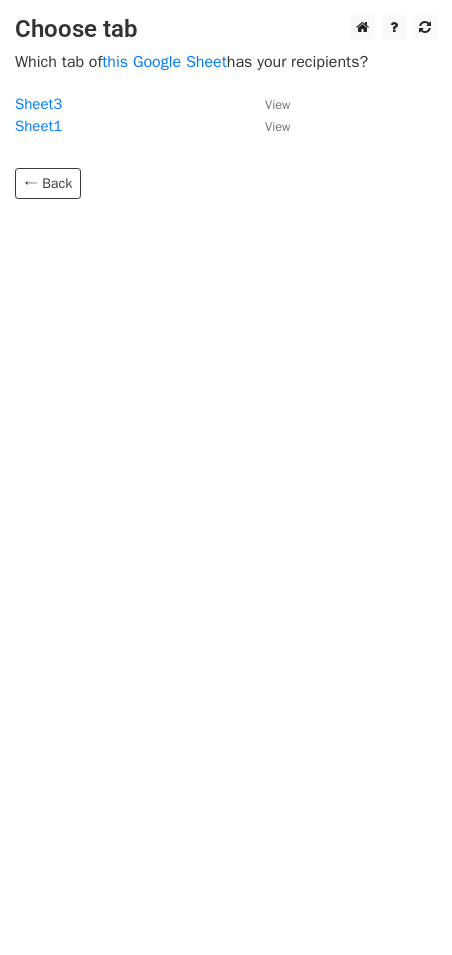 scroll, scrollTop: 0, scrollLeft: 0, axis: both 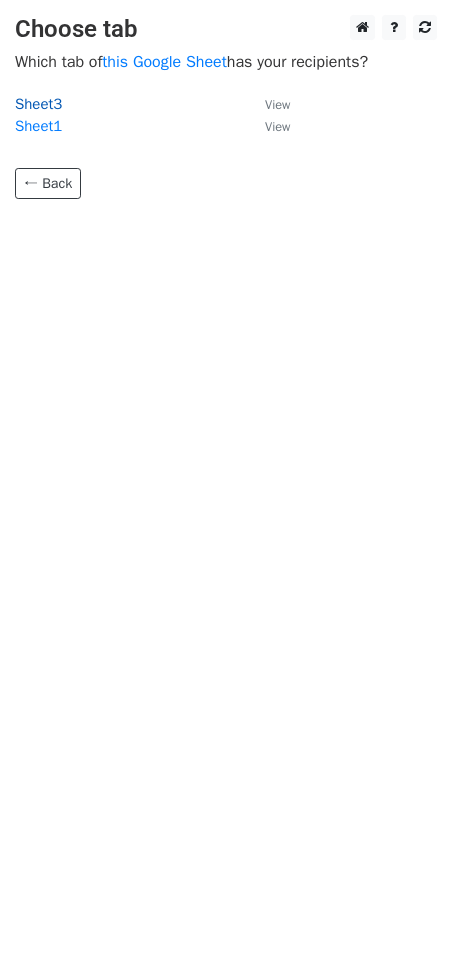 click on "Sheet3" at bounding box center [38, 104] 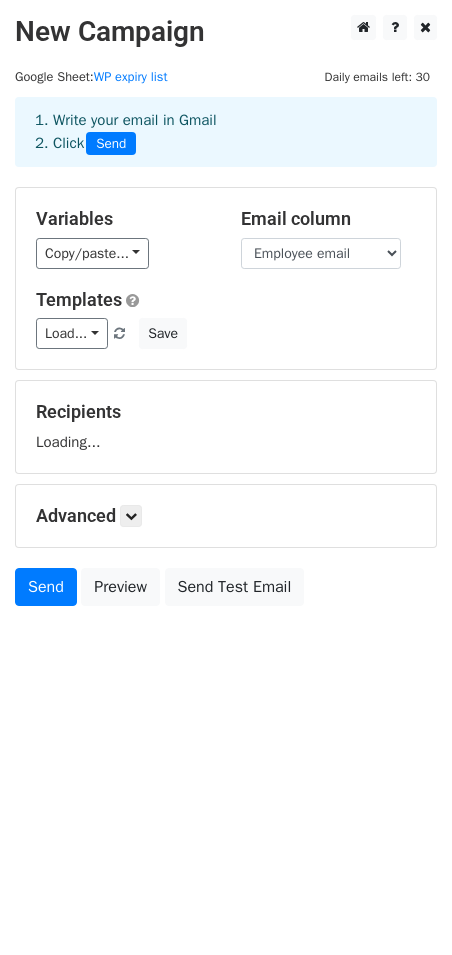 scroll, scrollTop: 0, scrollLeft: 0, axis: both 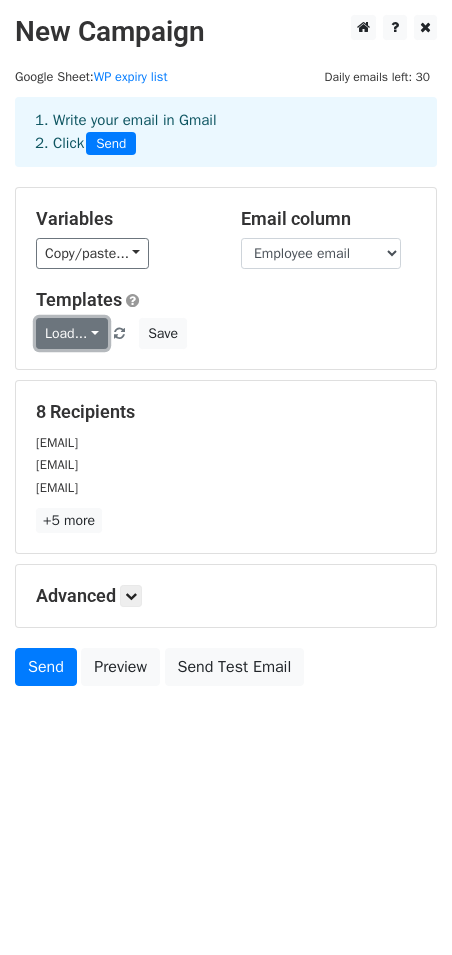 click on "Load..." at bounding box center [72, 333] 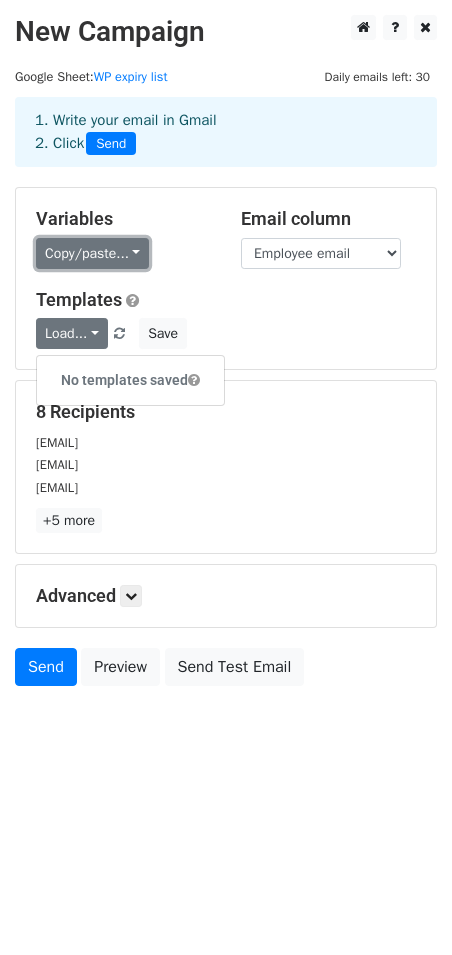 click on "Copy/paste..." at bounding box center [92, 253] 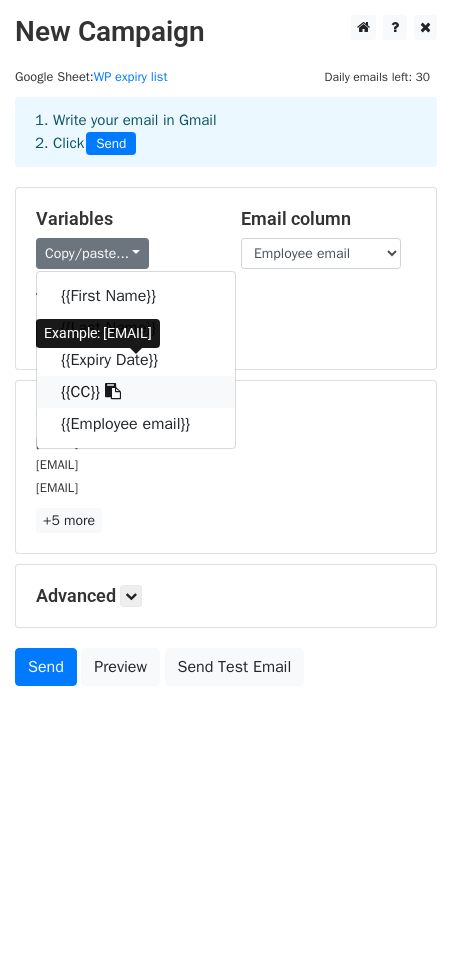 click at bounding box center [113, 391] 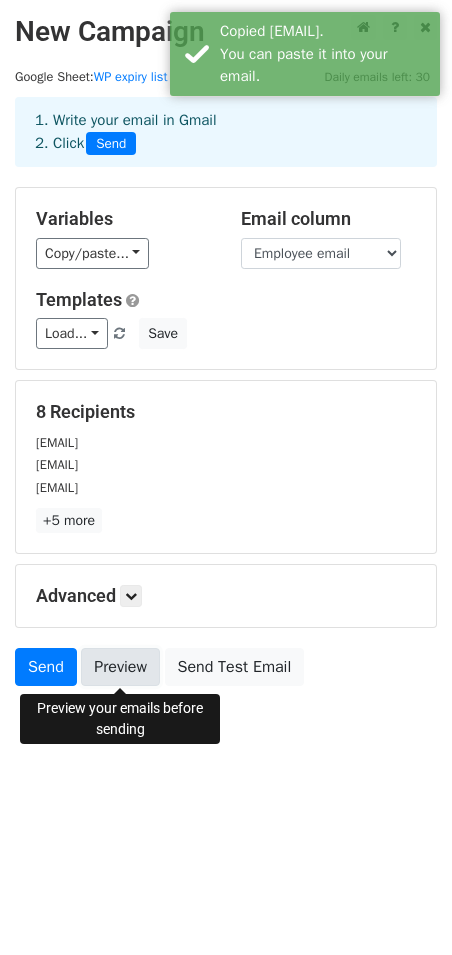 click on "Preview" at bounding box center (120, 667) 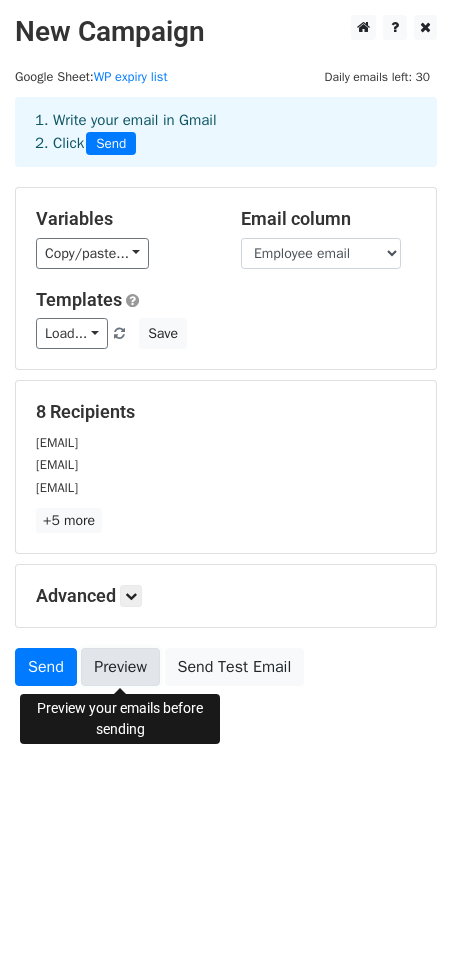 click on "Preview" at bounding box center (120, 667) 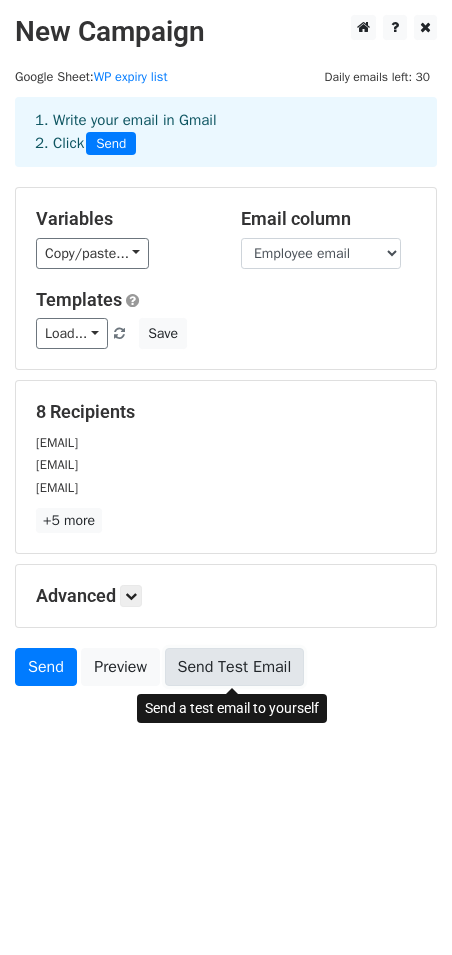 click on "Send Test Email" at bounding box center [235, 667] 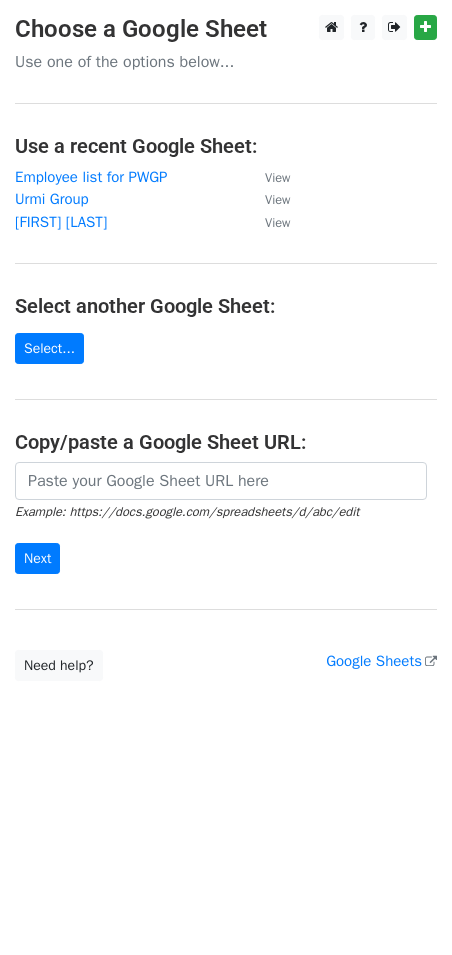 scroll, scrollTop: 0, scrollLeft: 0, axis: both 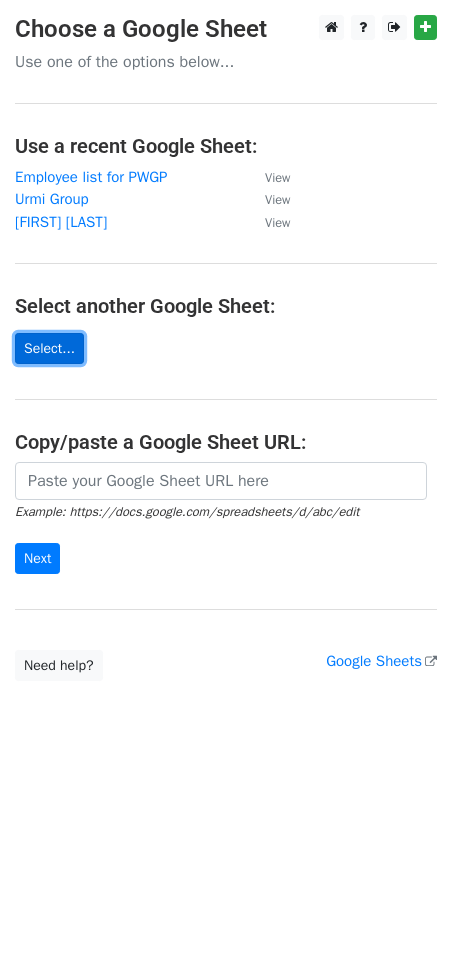 click on "Select..." at bounding box center [49, 348] 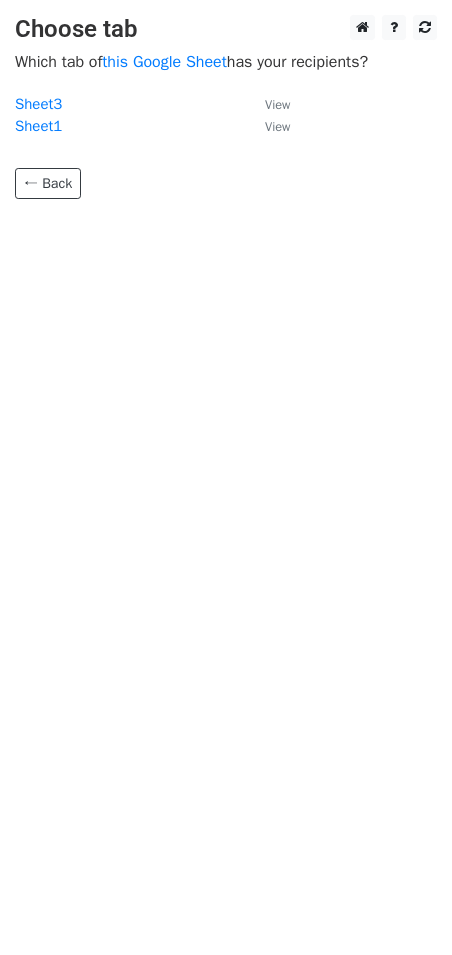 scroll, scrollTop: 0, scrollLeft: 0, axis: both 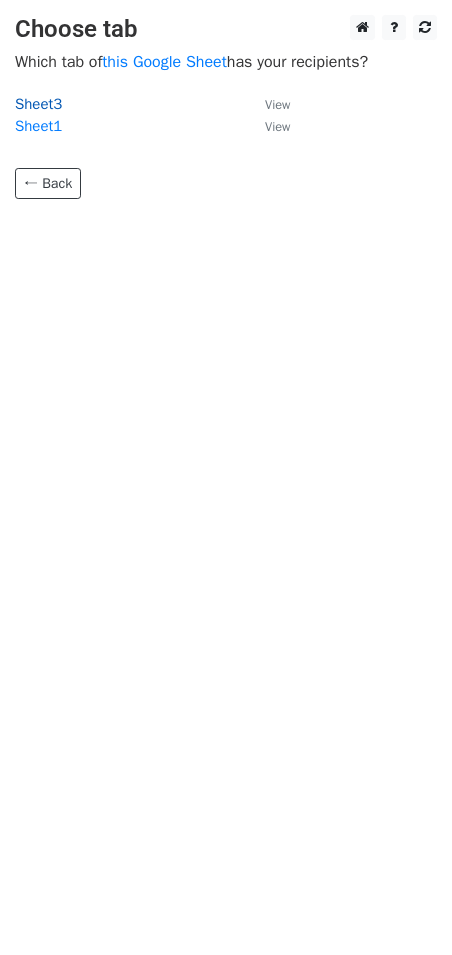 click on "Sheet3" at bounding box center [38, 104] 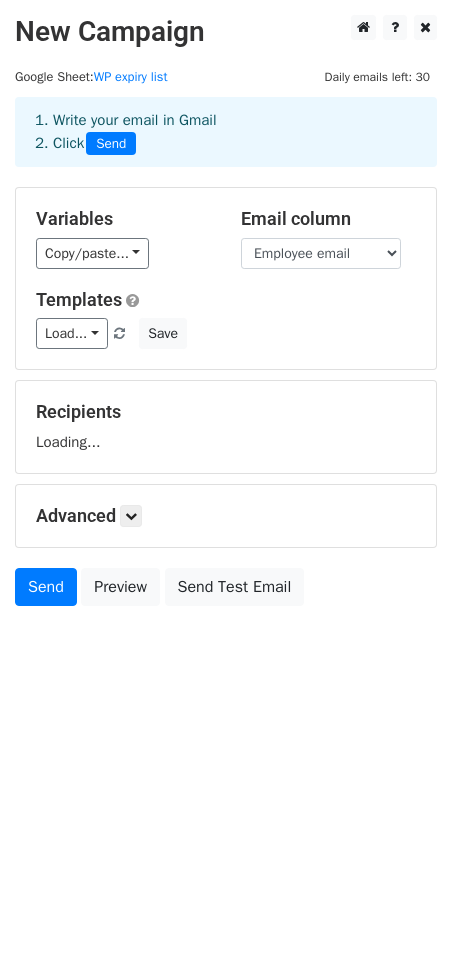 scroll, scrollTop: 0, scrollLeft: 0, axis: both 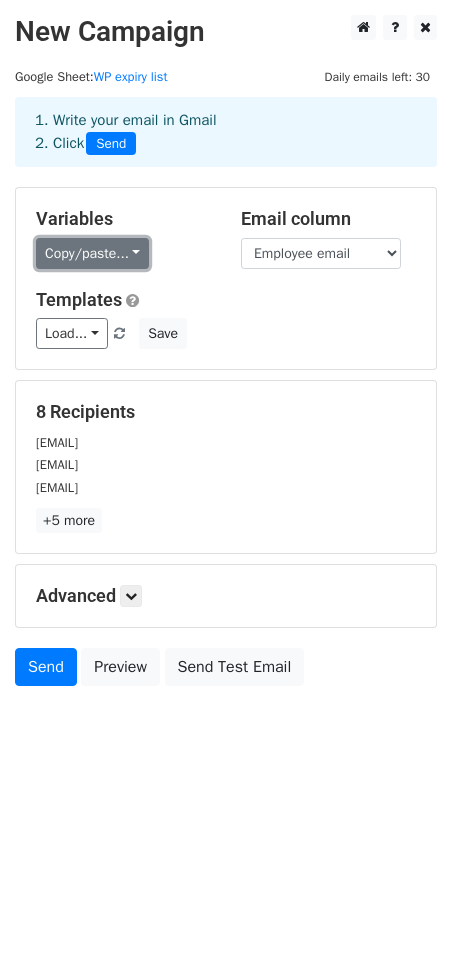 click on "Copy/paste..." at bounding box center [92, 253] 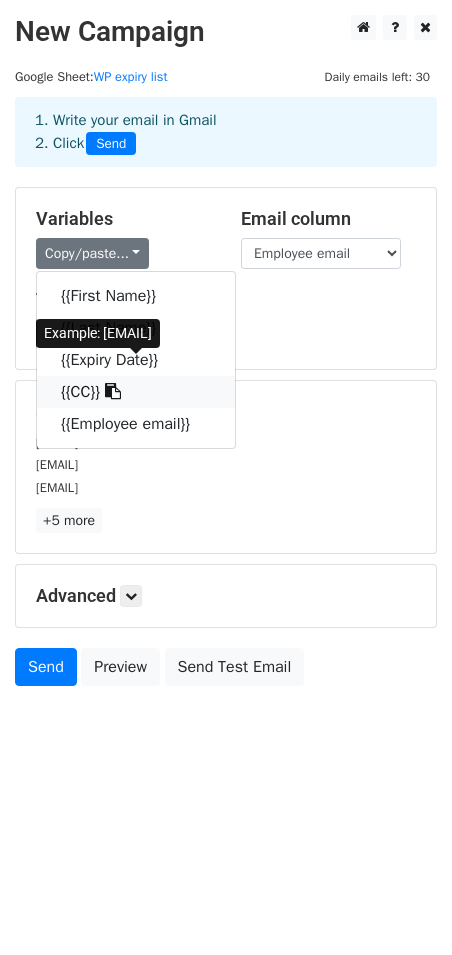 click at bounding box center (113, 391) 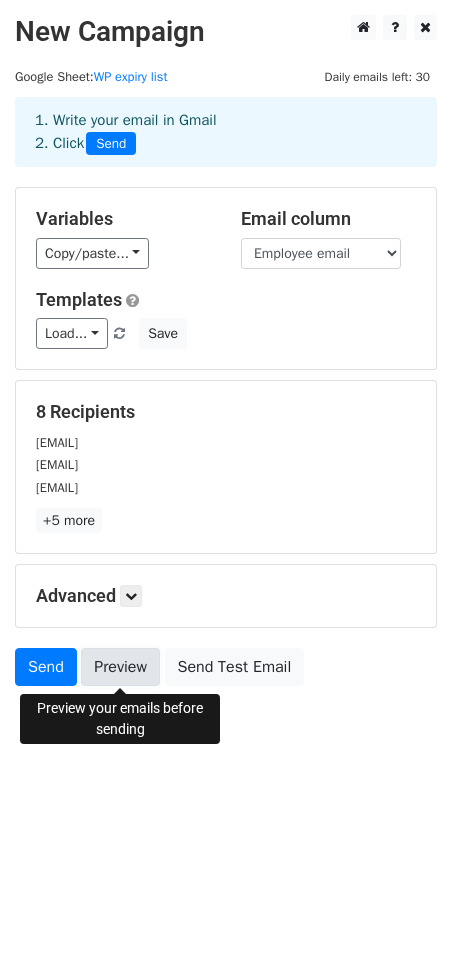 click on "Preview" at bounding box center [120, 667] 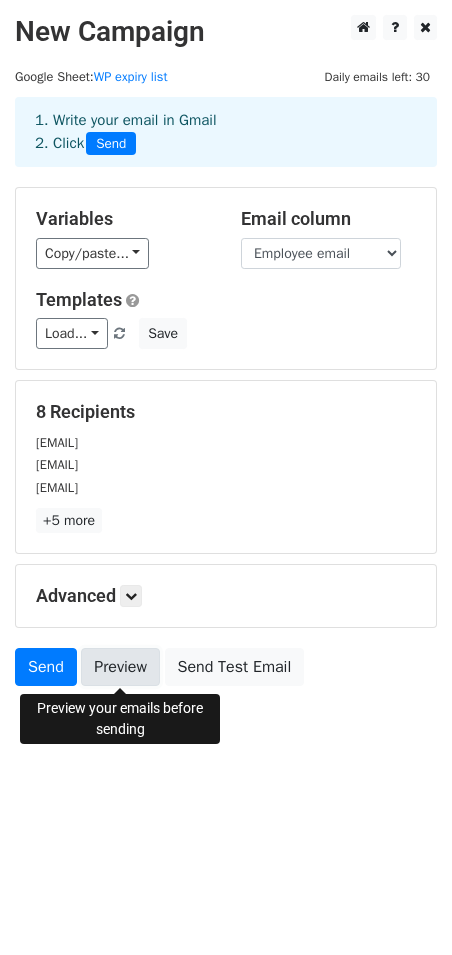 click on "Preview" at bounding box center [120, 667] 